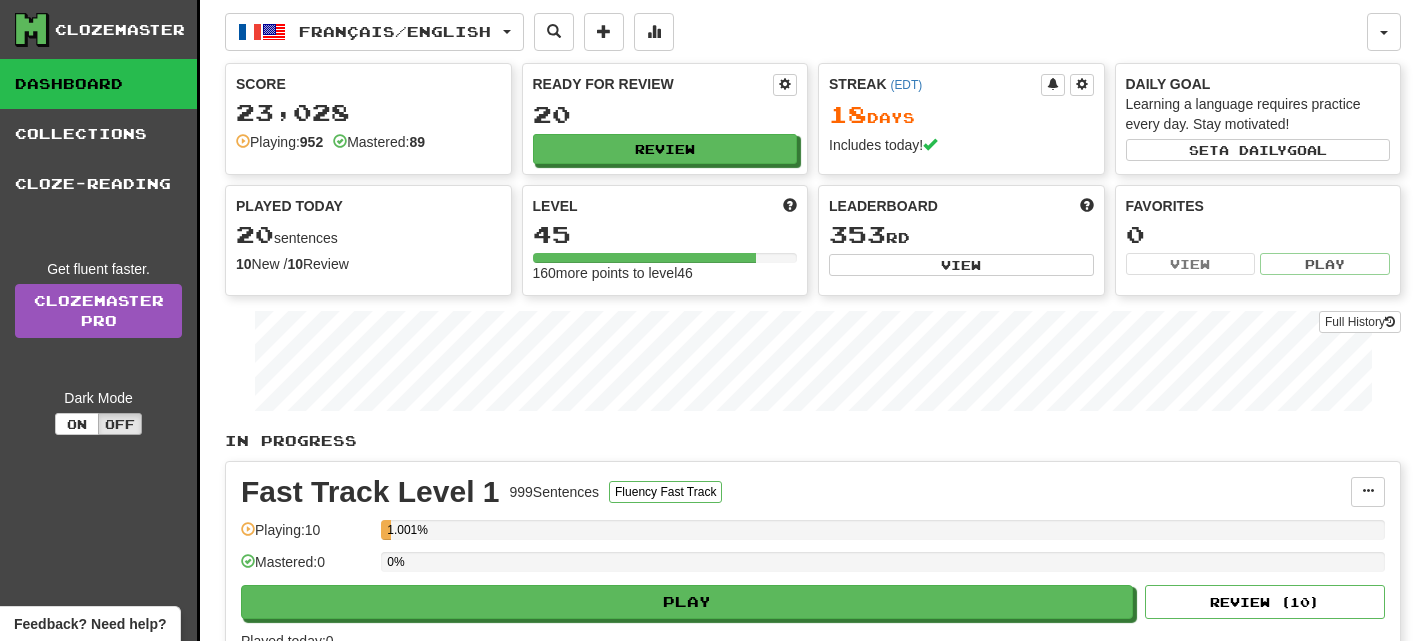 scroll, scrollTop: 0, scrollLeft: 0, axis: both 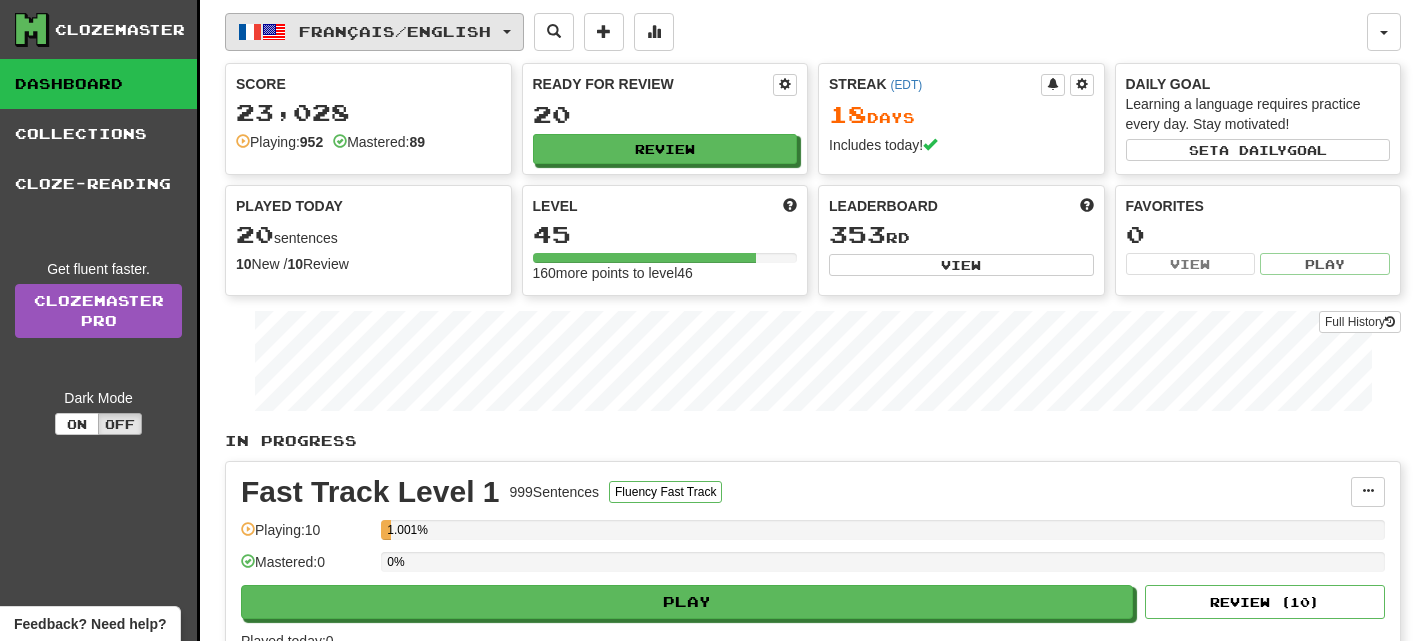 click on "Français  /  English" at bounding box center [374, 32] 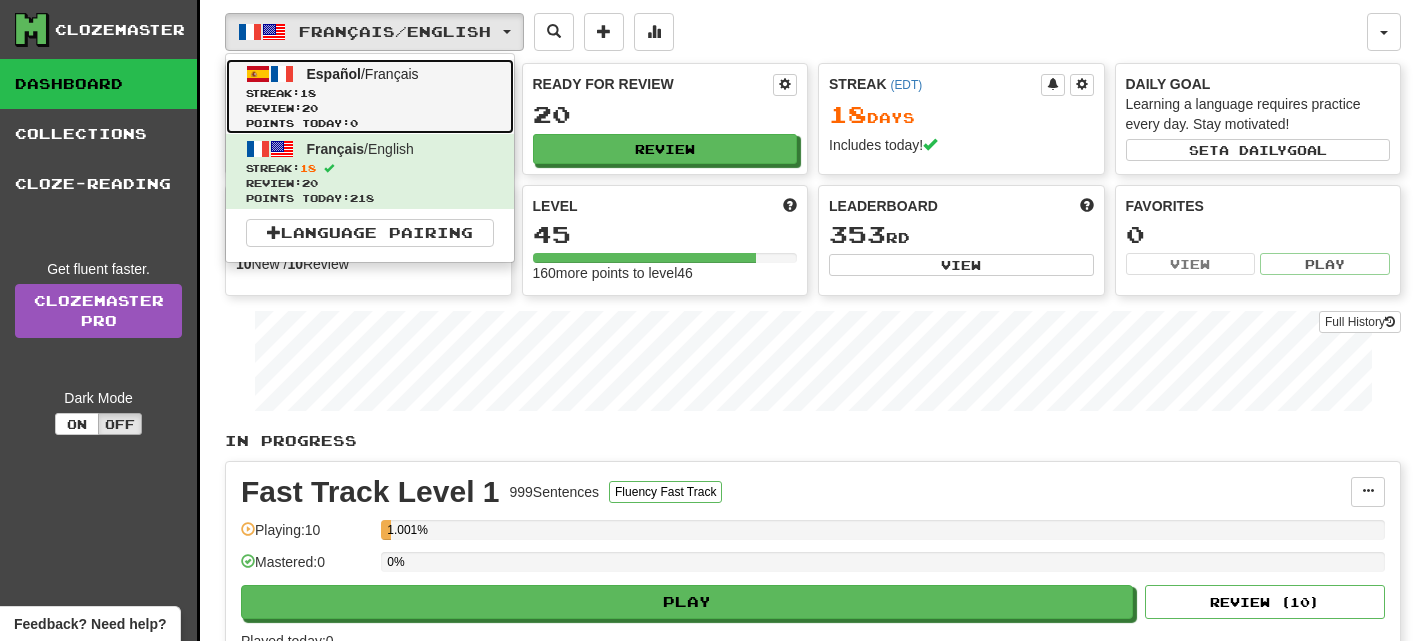 click on "Streak:  18" at bounding box center [370, 93] 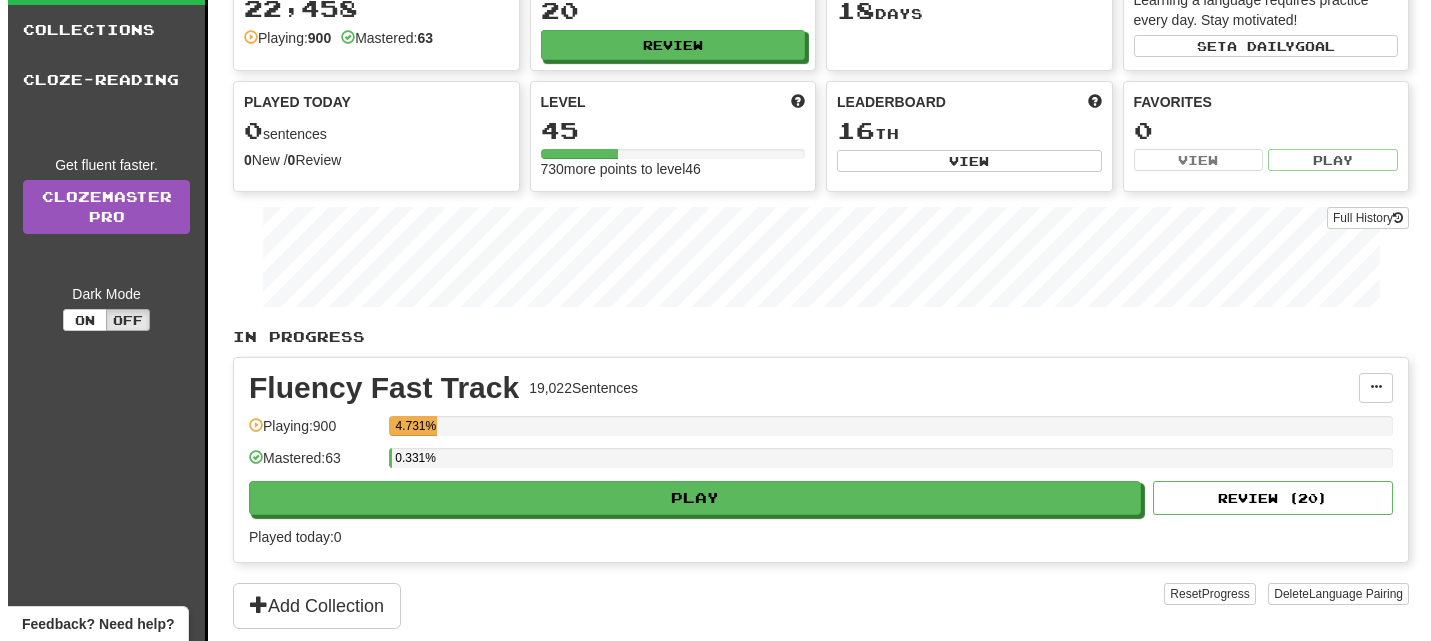 scroll, scrollTop: 132, scrollLeft: 0, axis: vertical 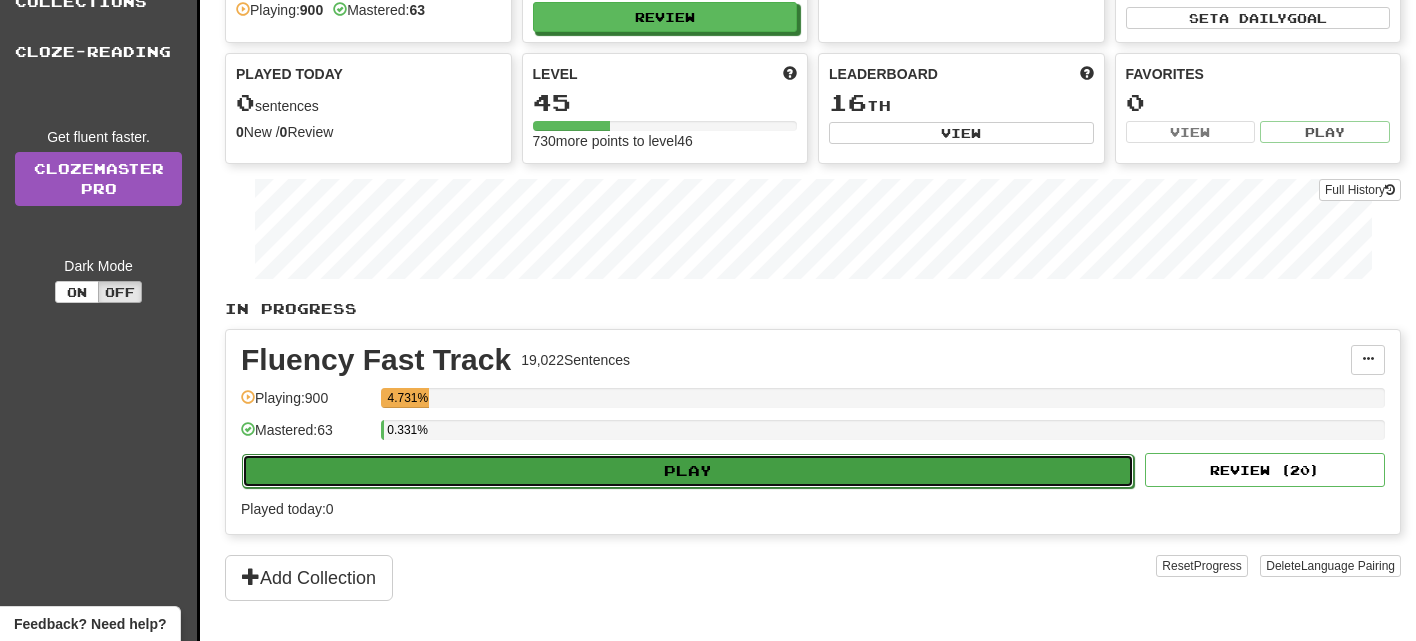click on "Play" at bounding box center [688, 471] 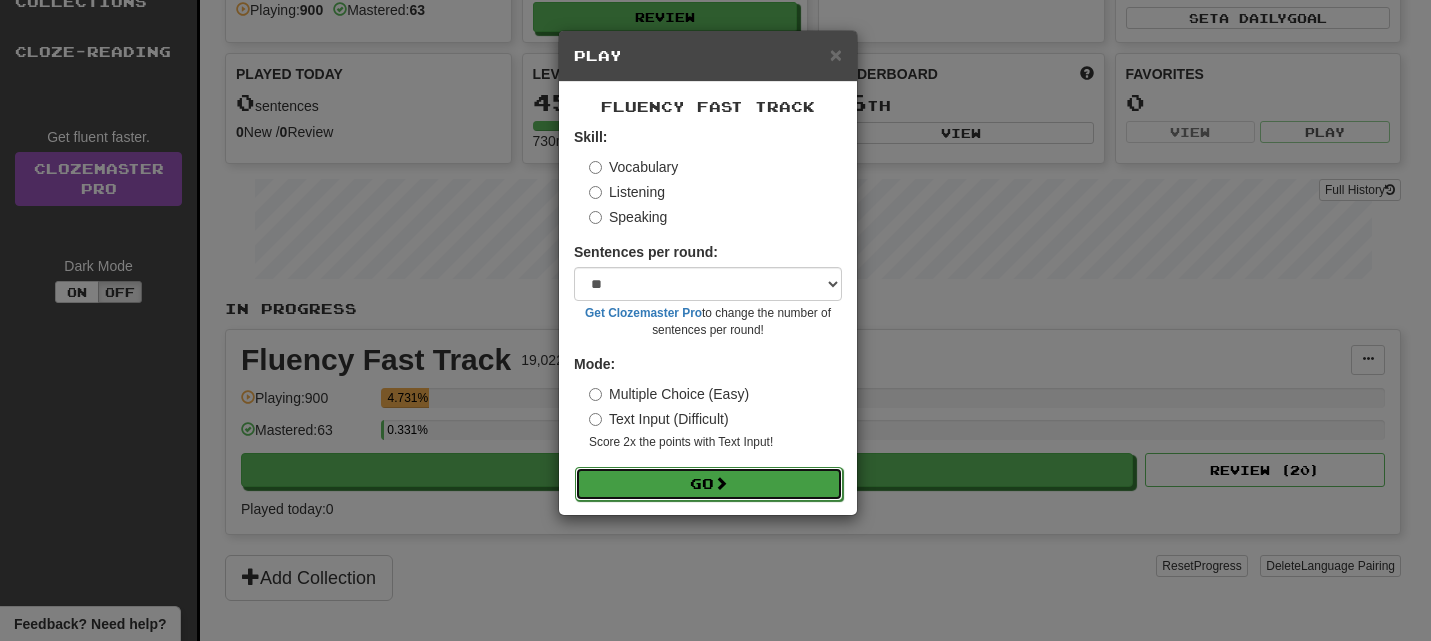 click on "Go" at bounding box center [709, 484] 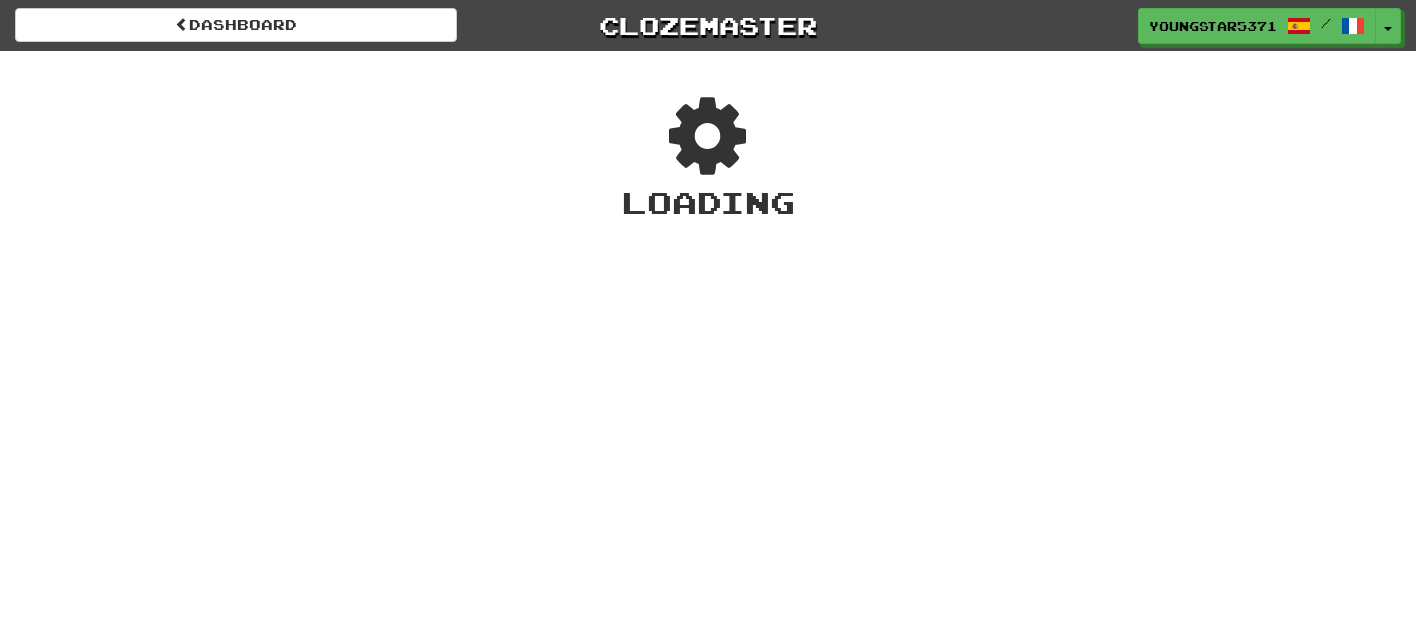 scroll, scrollTop: 0, scrollLeft: 0, axis: both 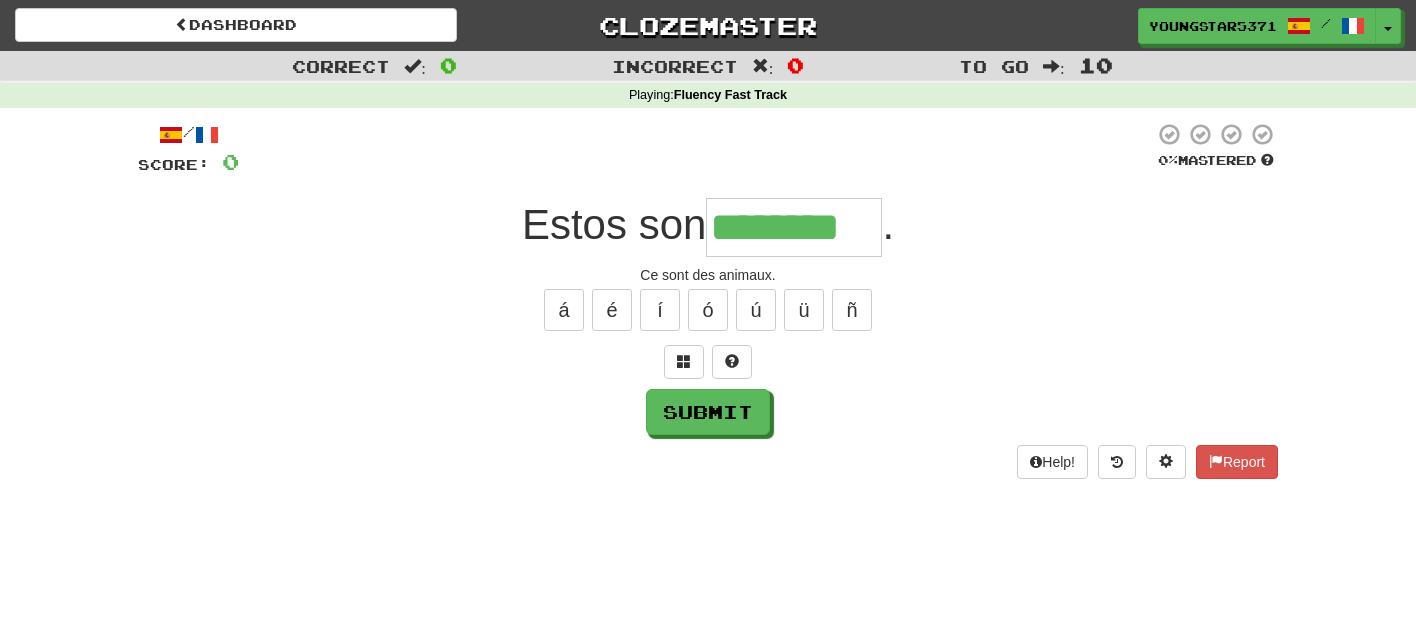 type on "********" 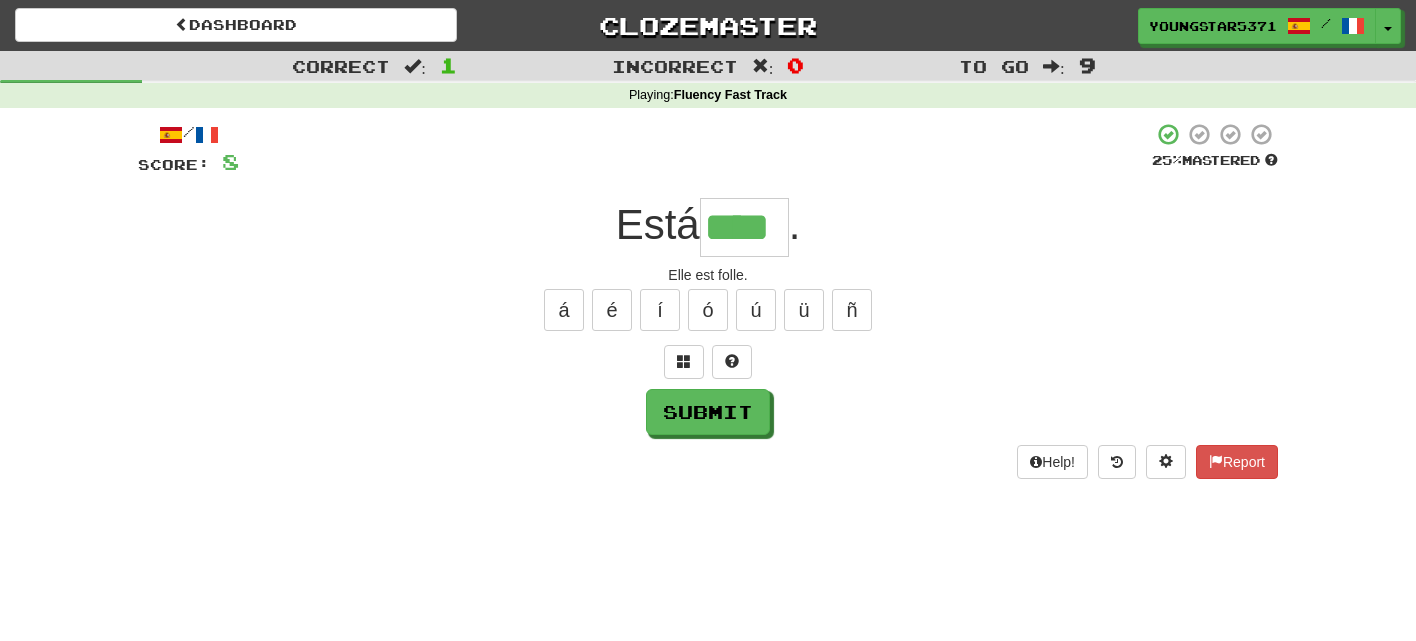 type on "****" 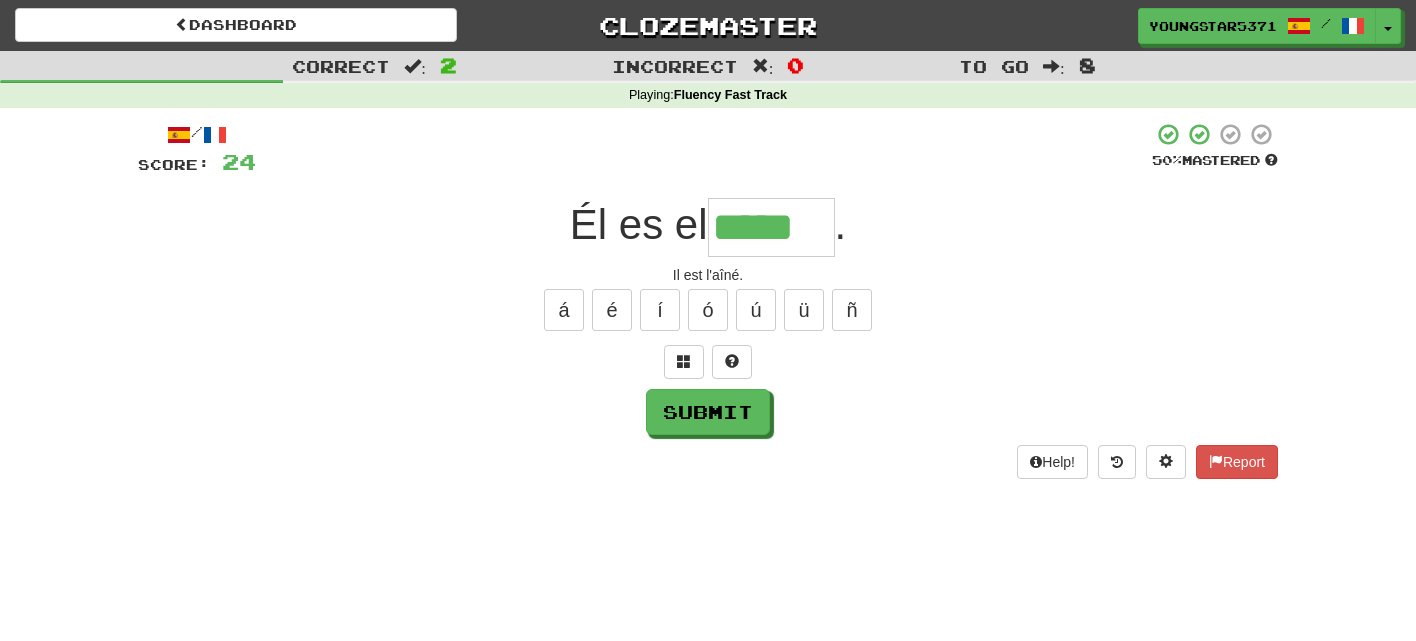 type on "*****" 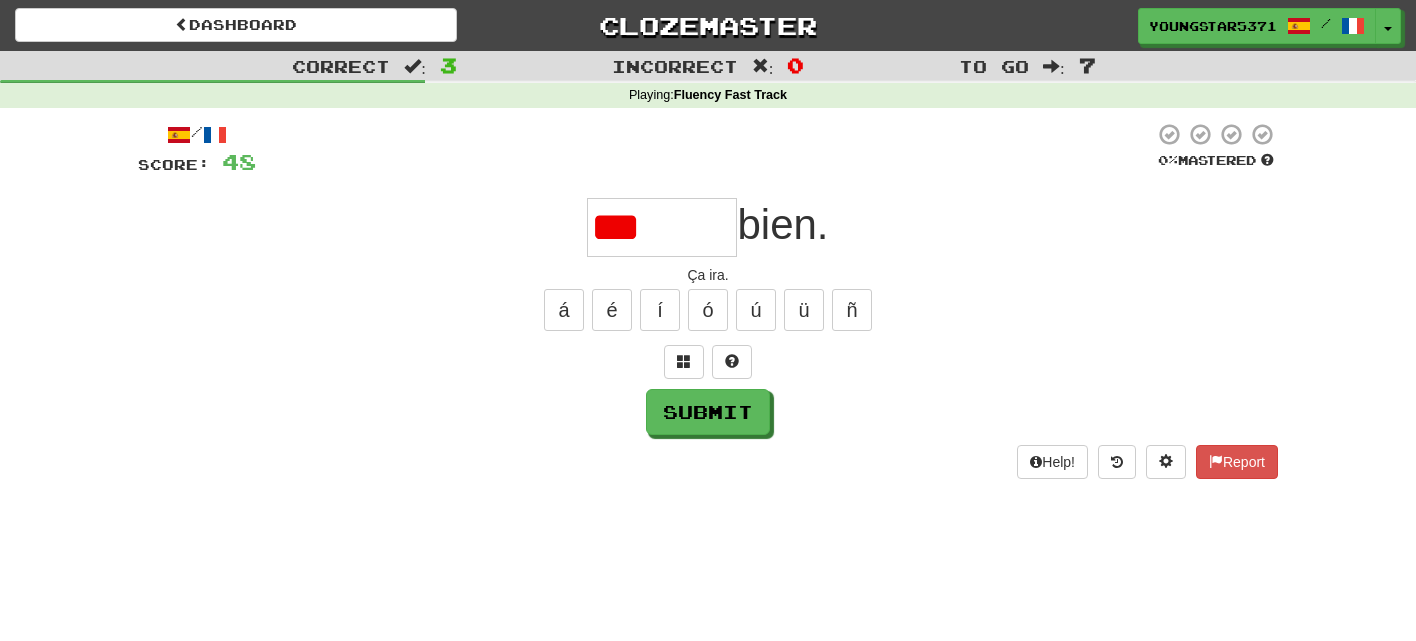type on "*******" 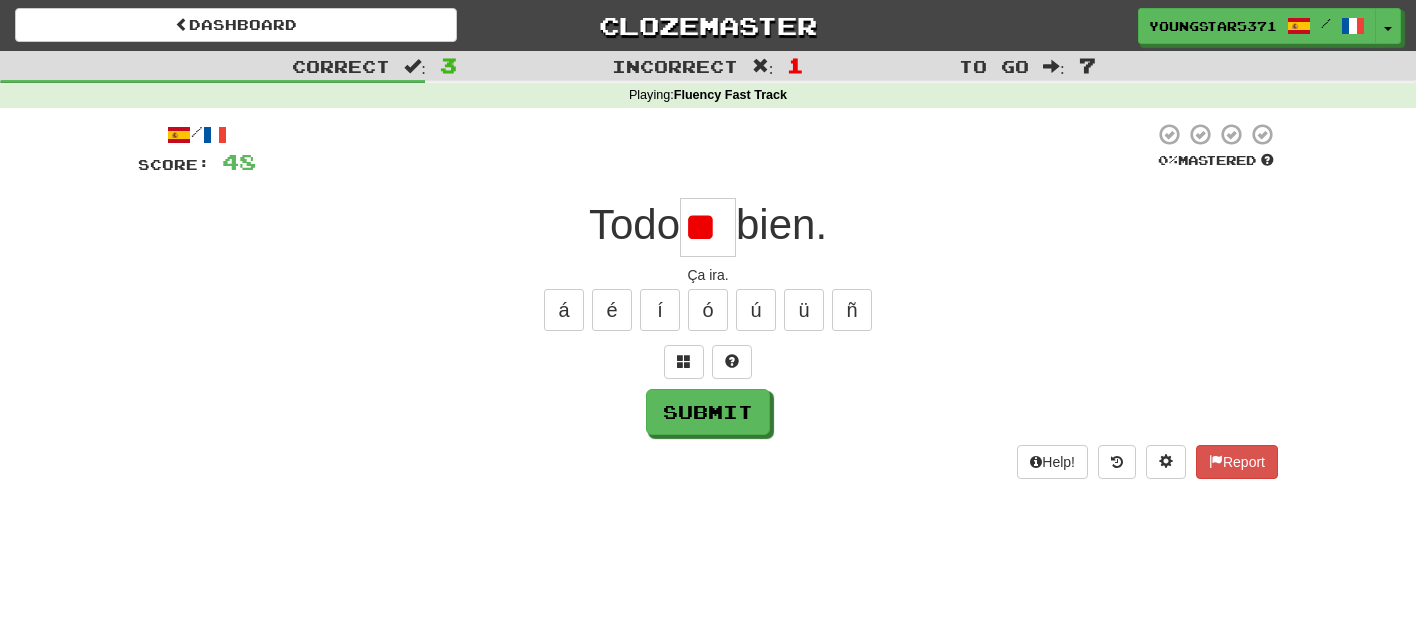 scroll, scrollTop: 0, scrollLeft: 0, axis: both 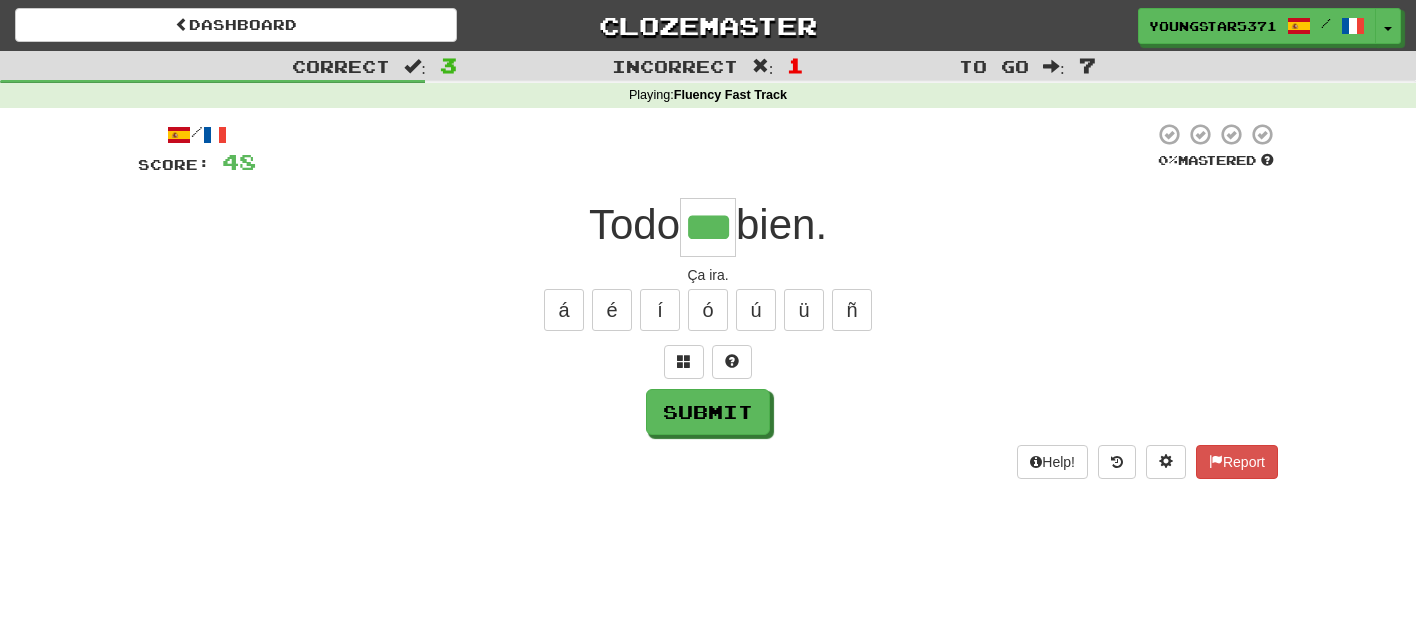 type on "***" 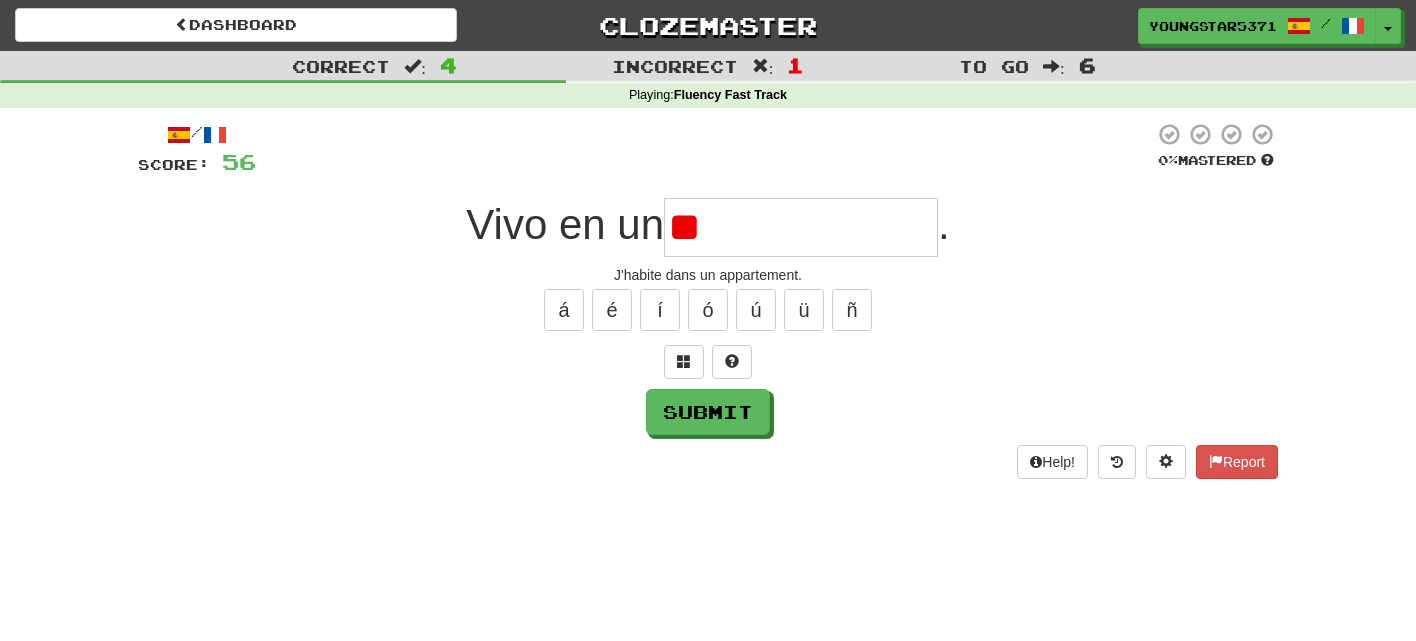 type on "*" 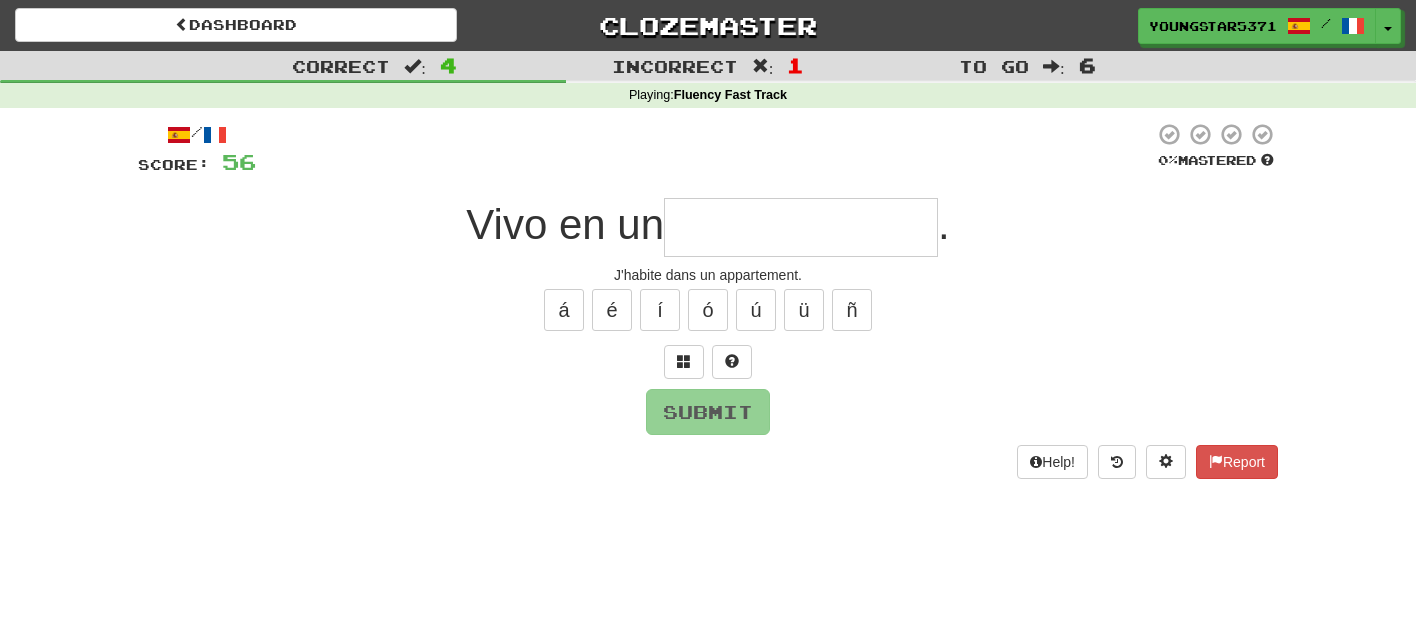 type on "*" 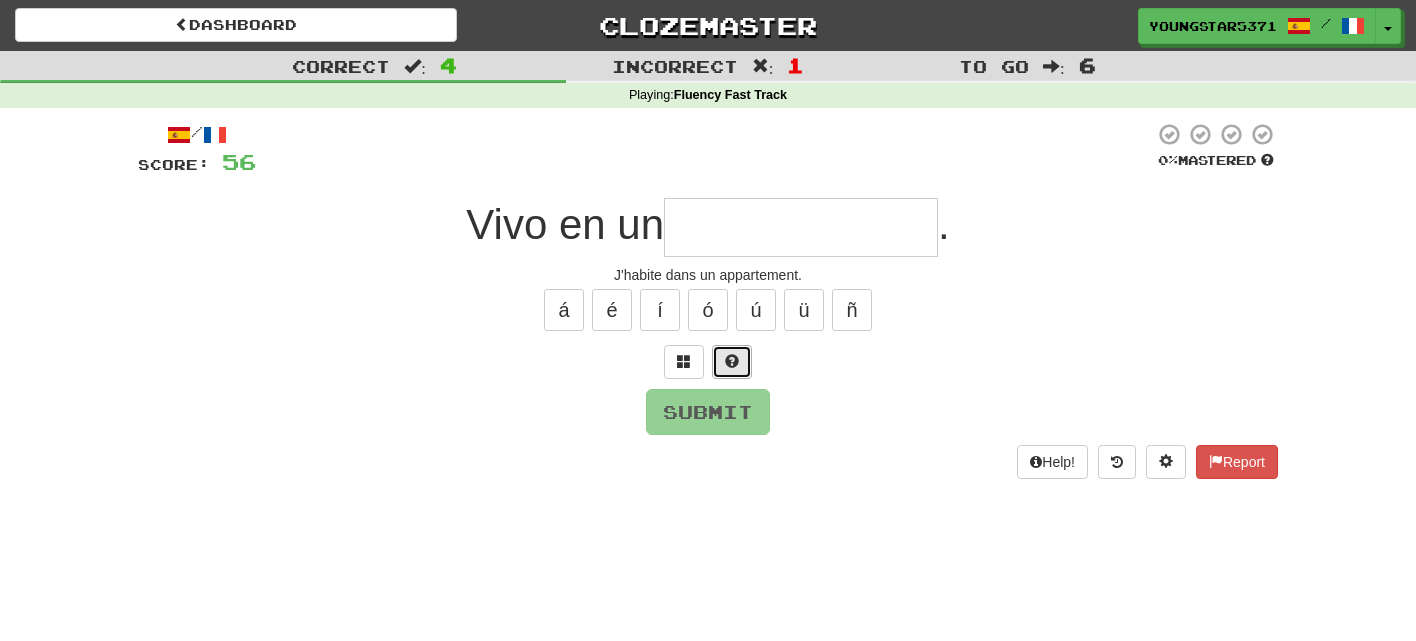 click at bounding box center (732, 362) 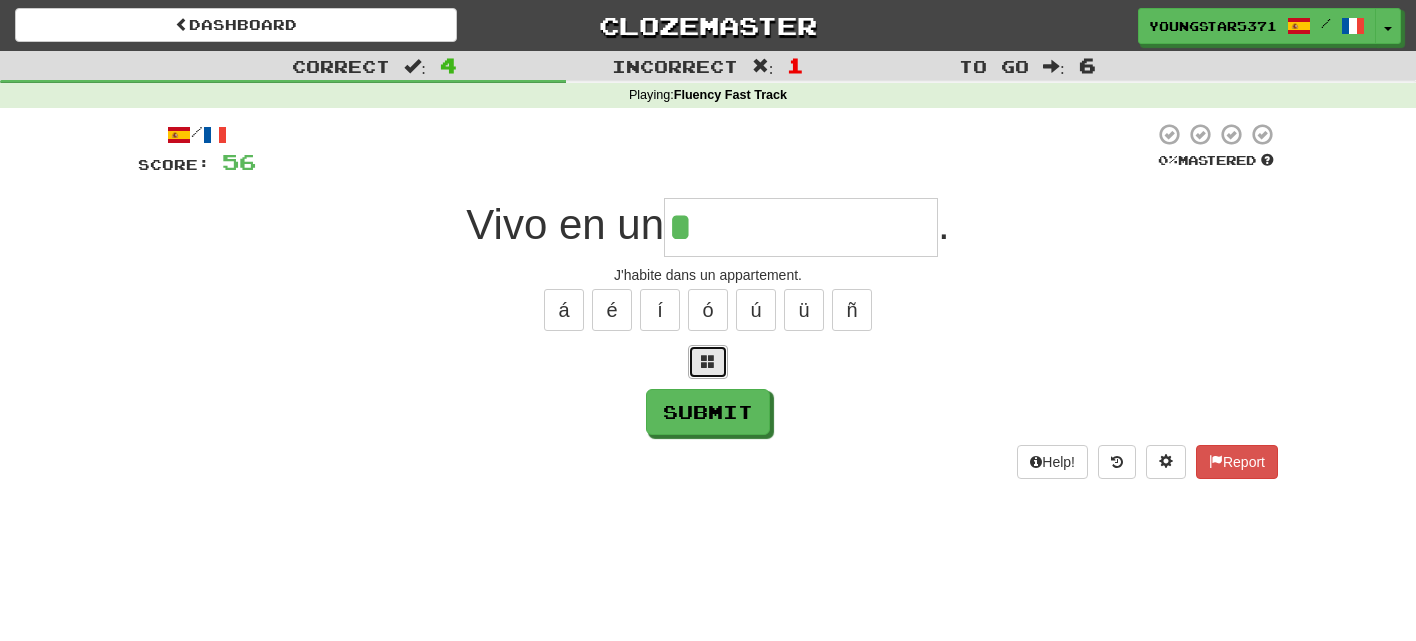click at bounding box center [708, 362] 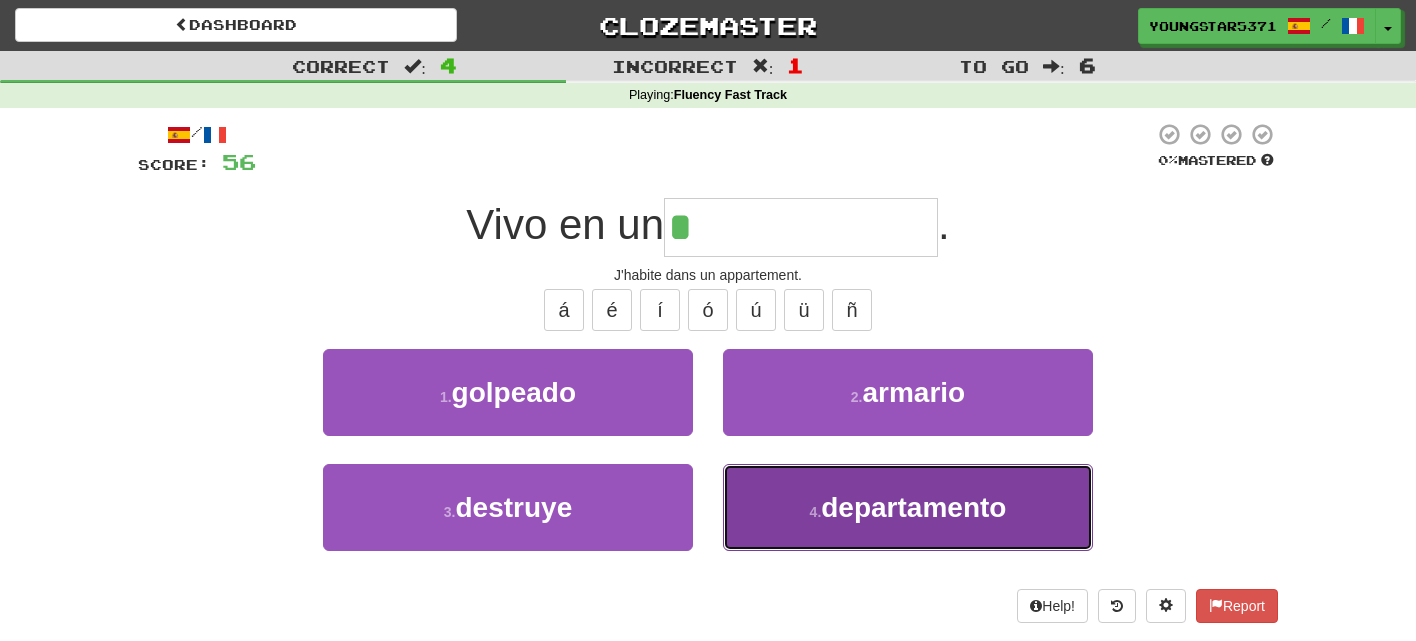 click on "departamento" at bounding box center [913, 507] 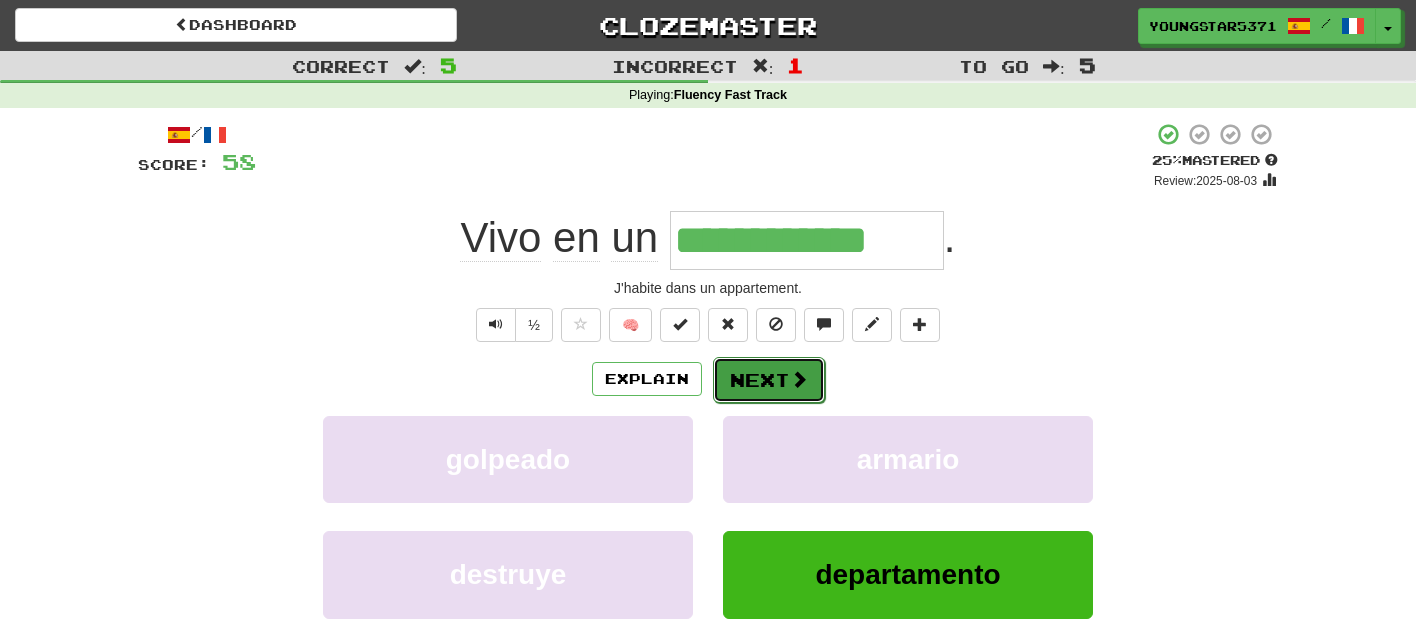 click on "Next" at bounding box center (769, 380) 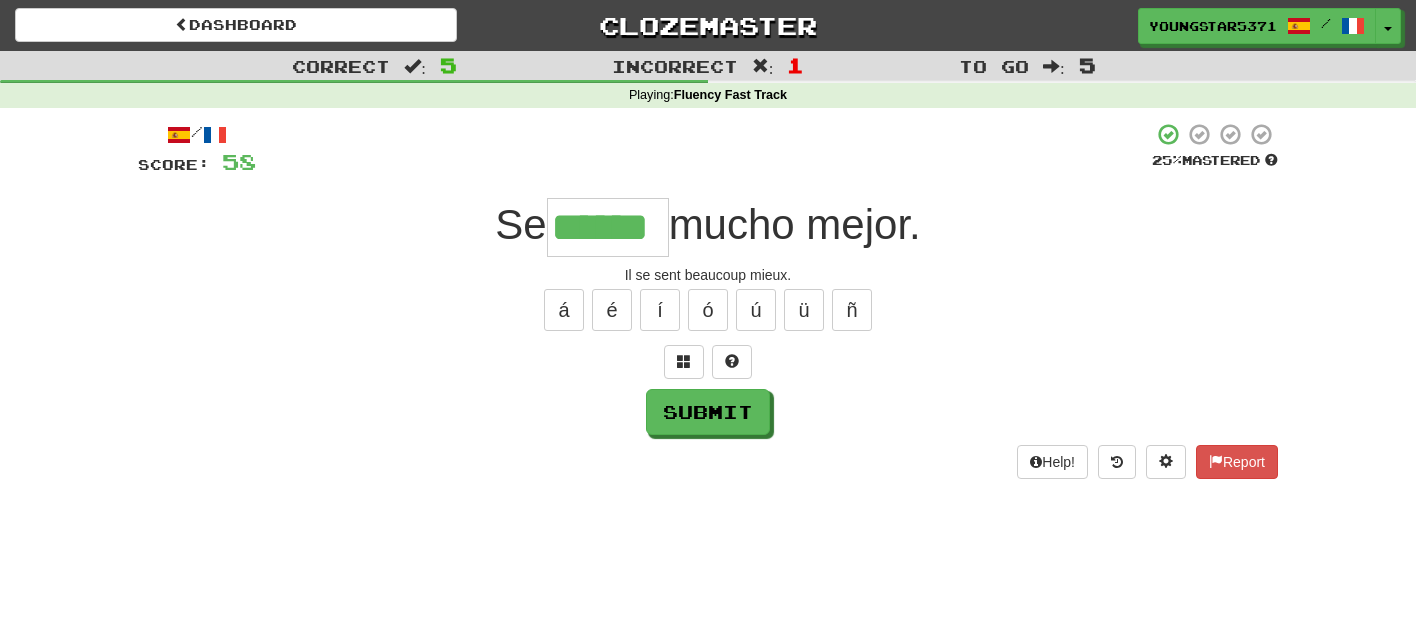 type on "******" 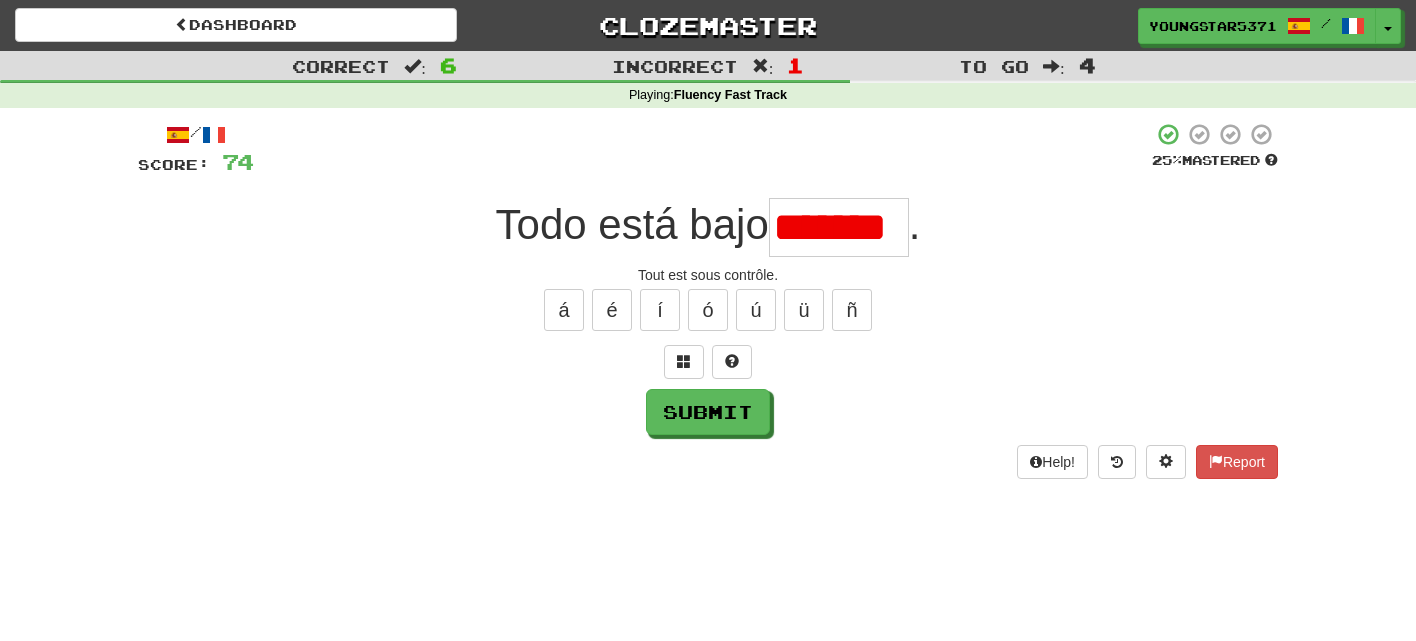 scroll, scrollTop: 0, scrollLeft: 0, axis: both 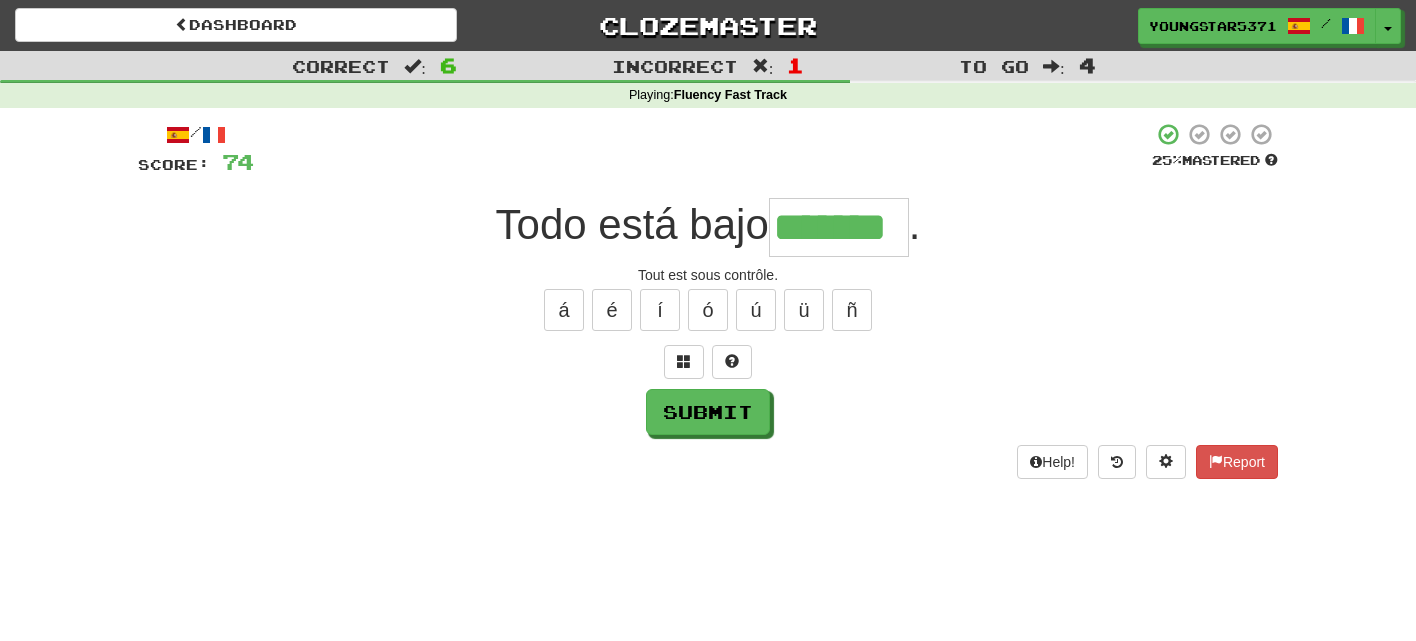 type on "*******" 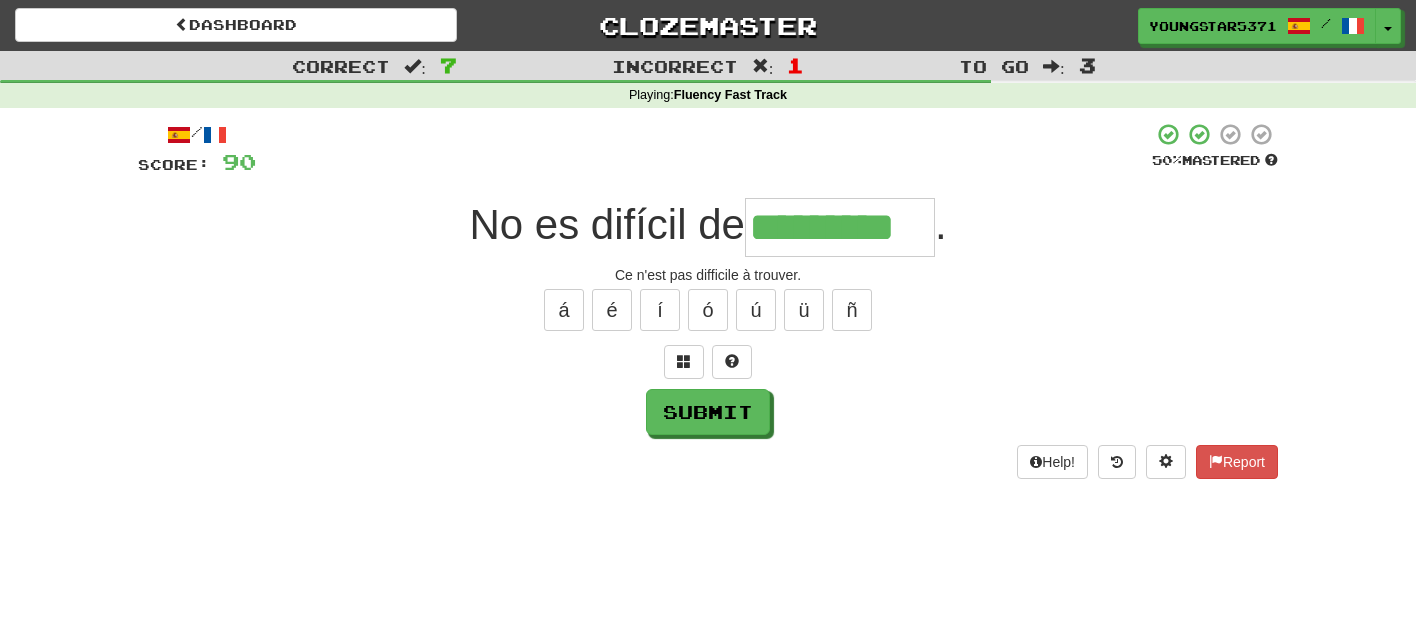 type on "*********" 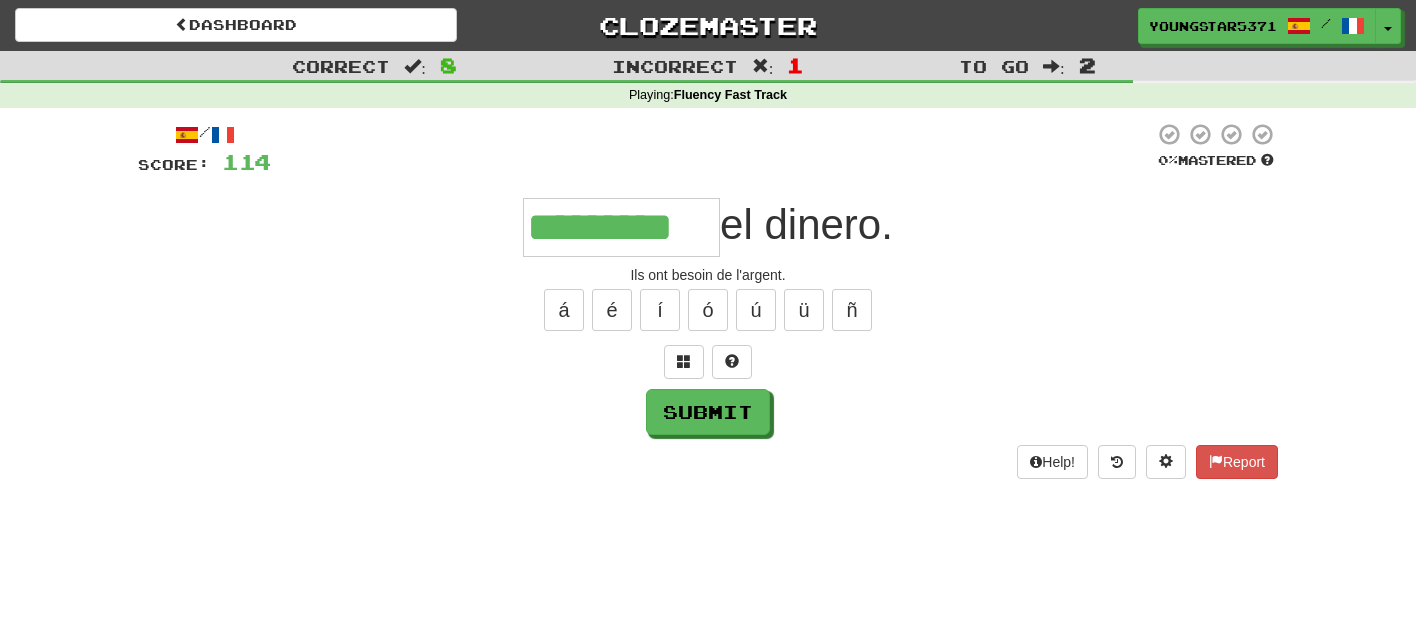 type on "*********" 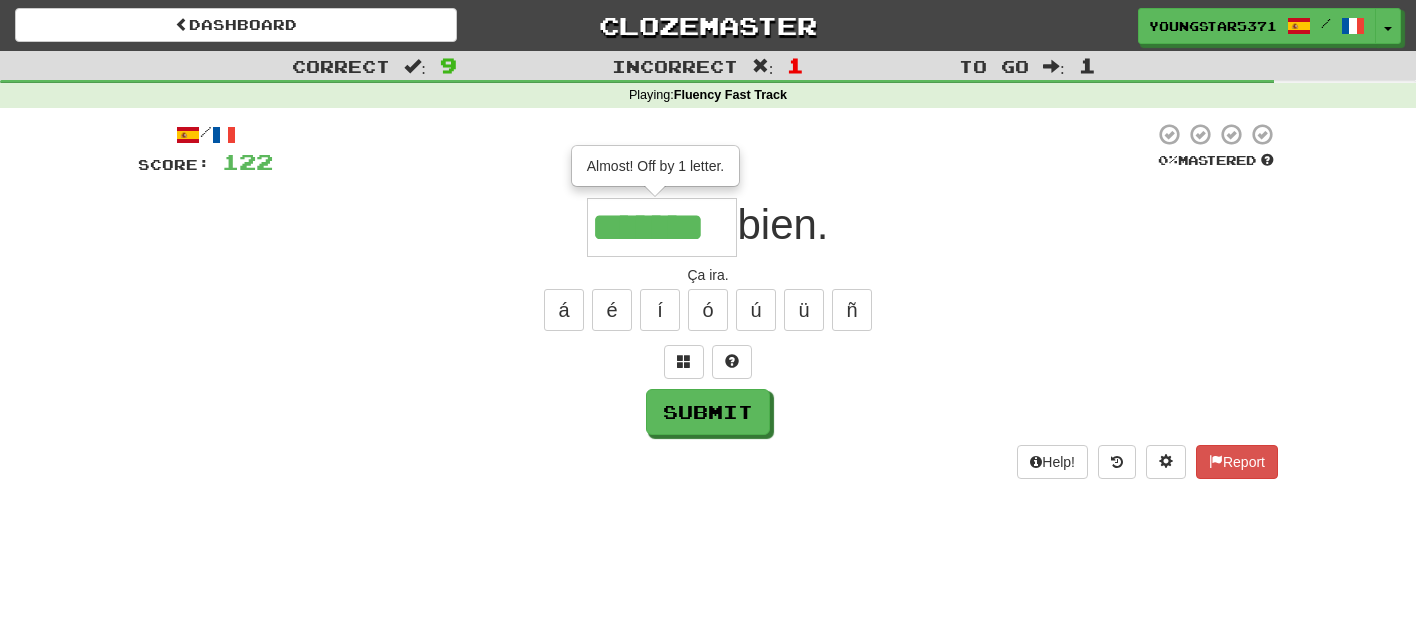 type on "*******" 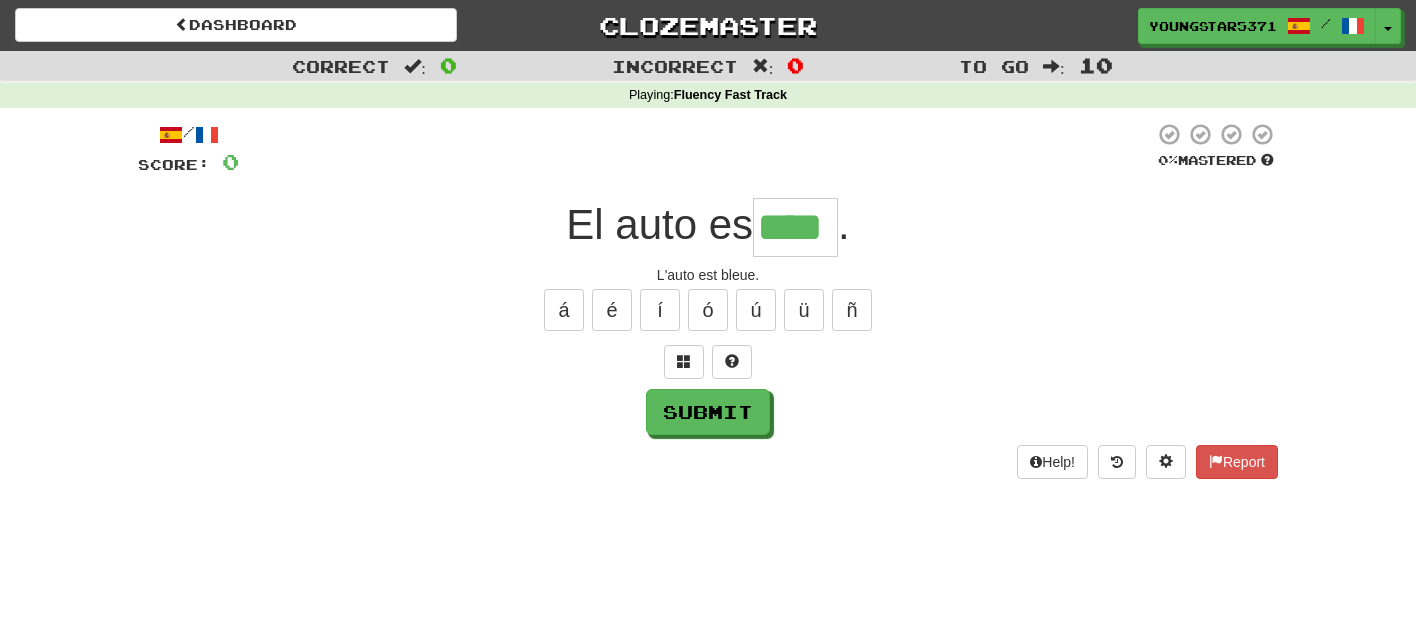 type on "****" 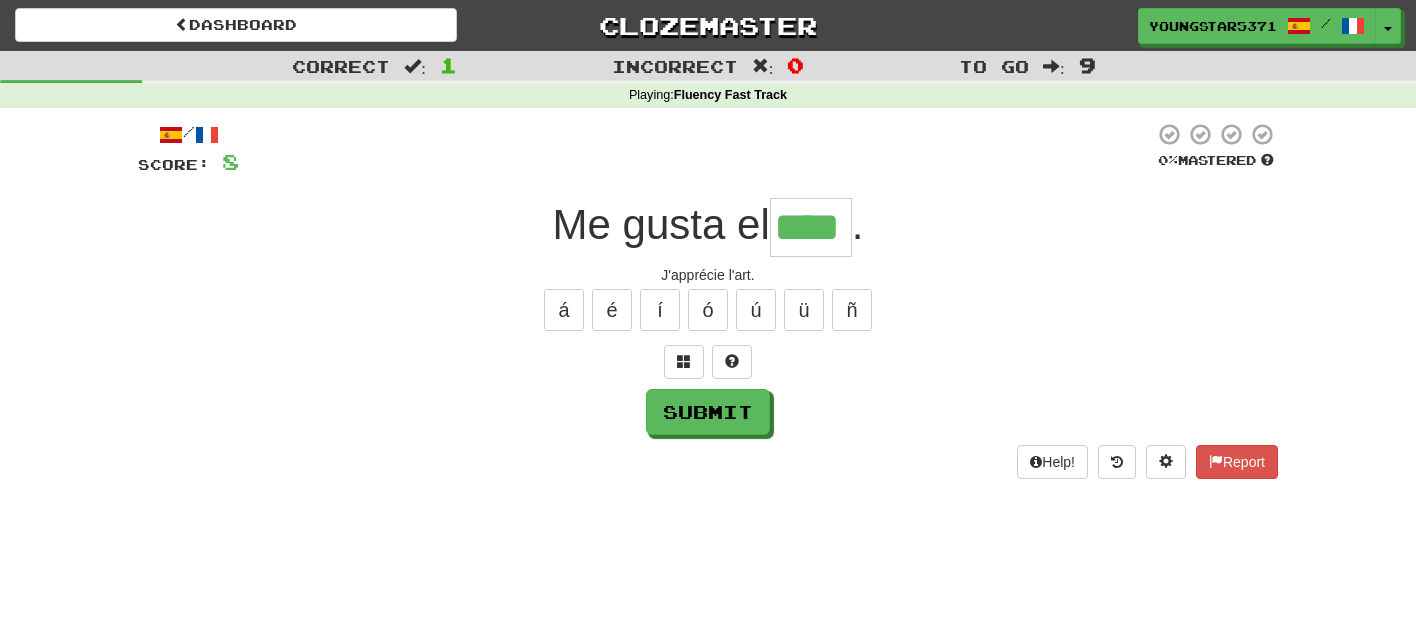 type on "****" 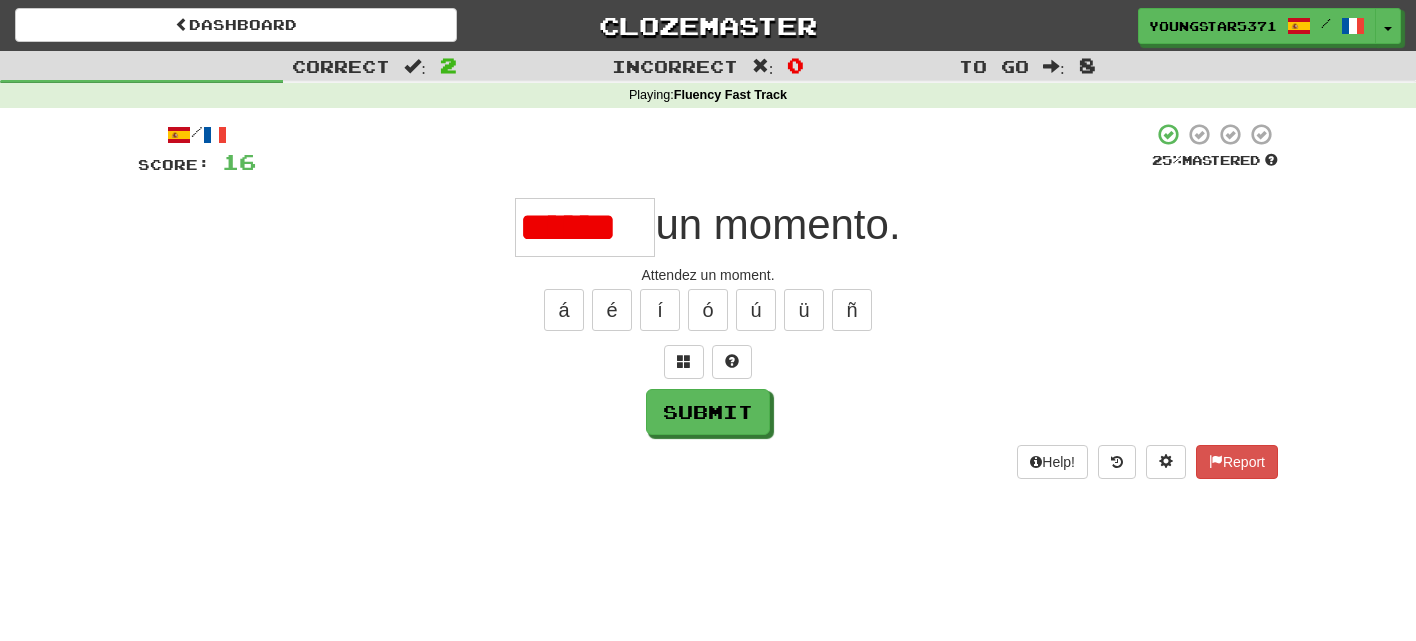 scroll, scrollTop: 0, scrollLeft: 0, axis: both 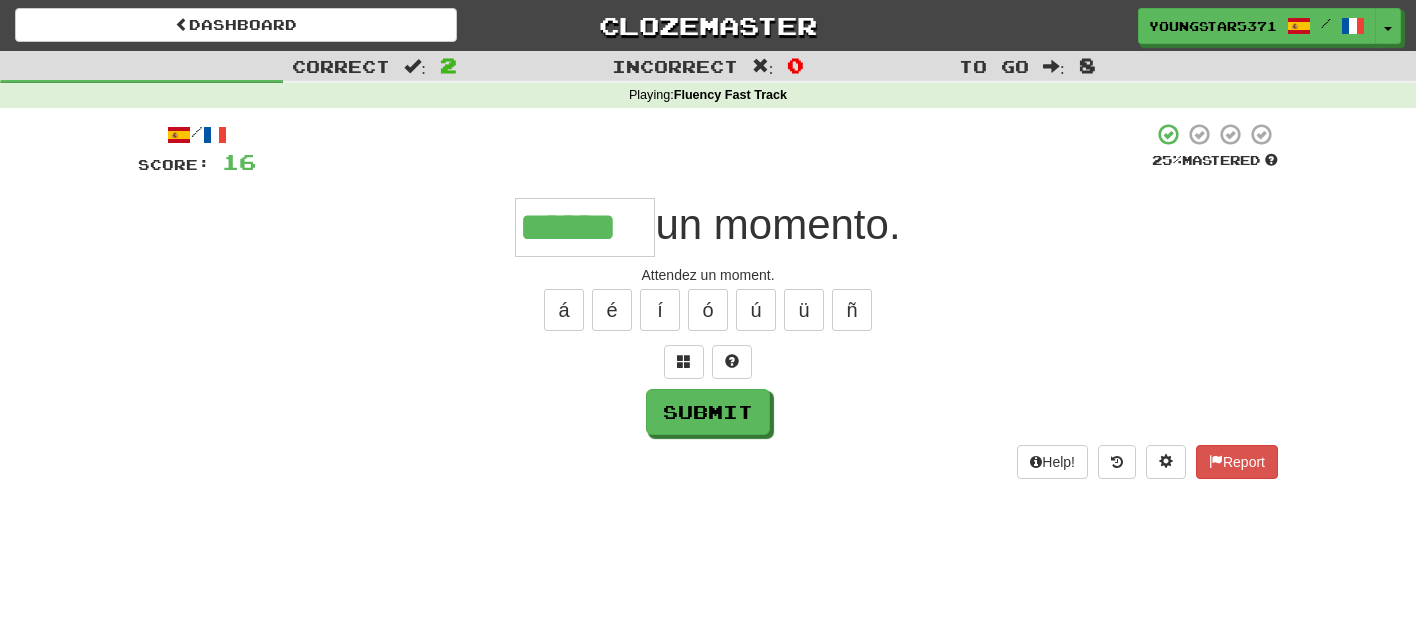 type on "******" 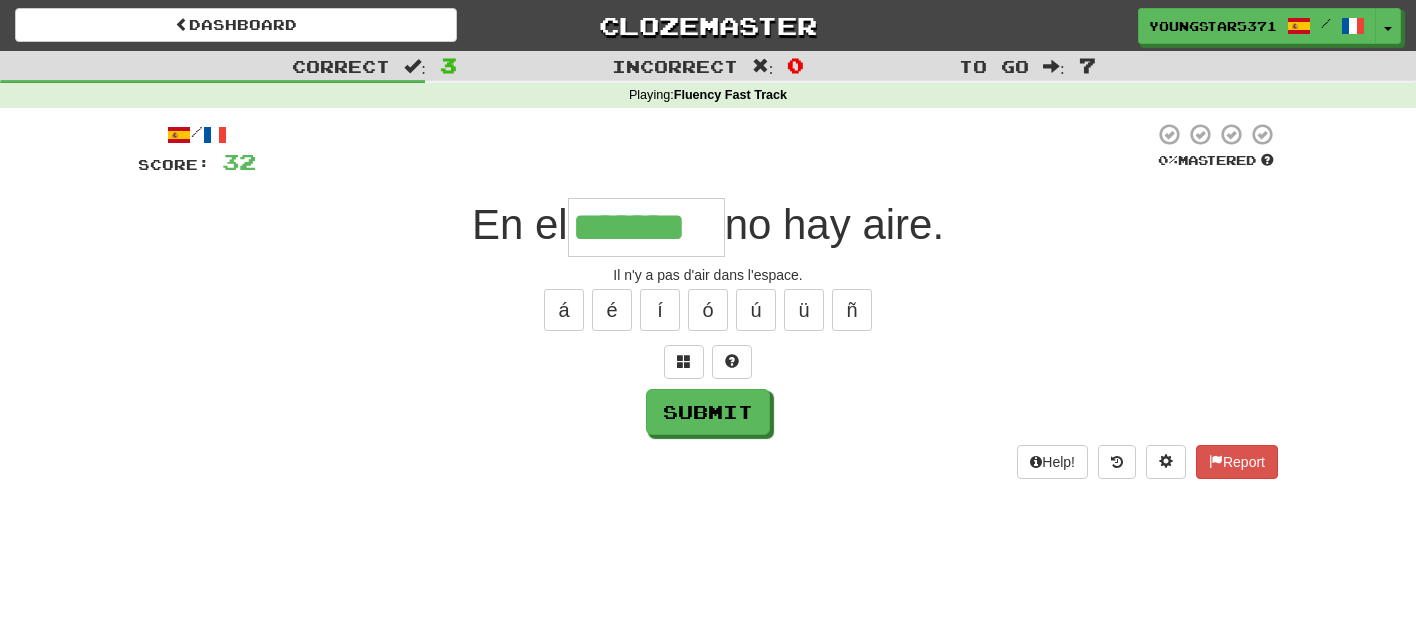 type on "*******" 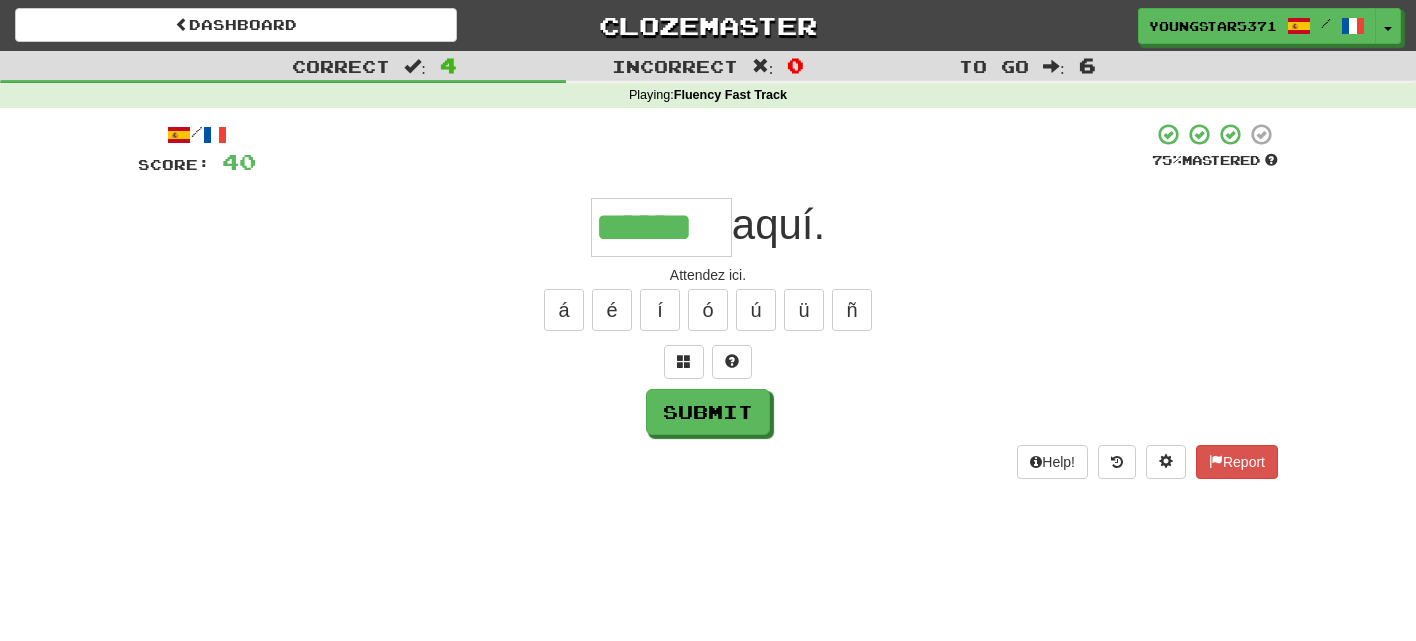 type on "******" 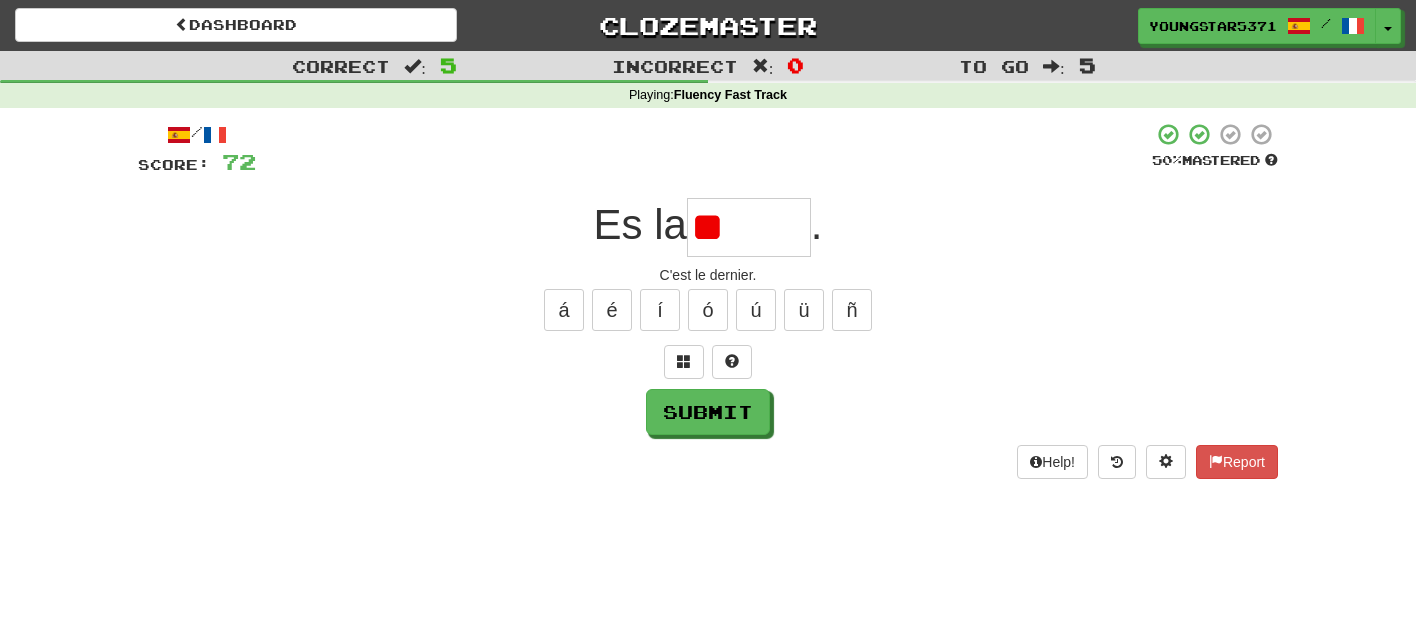 type on "*" 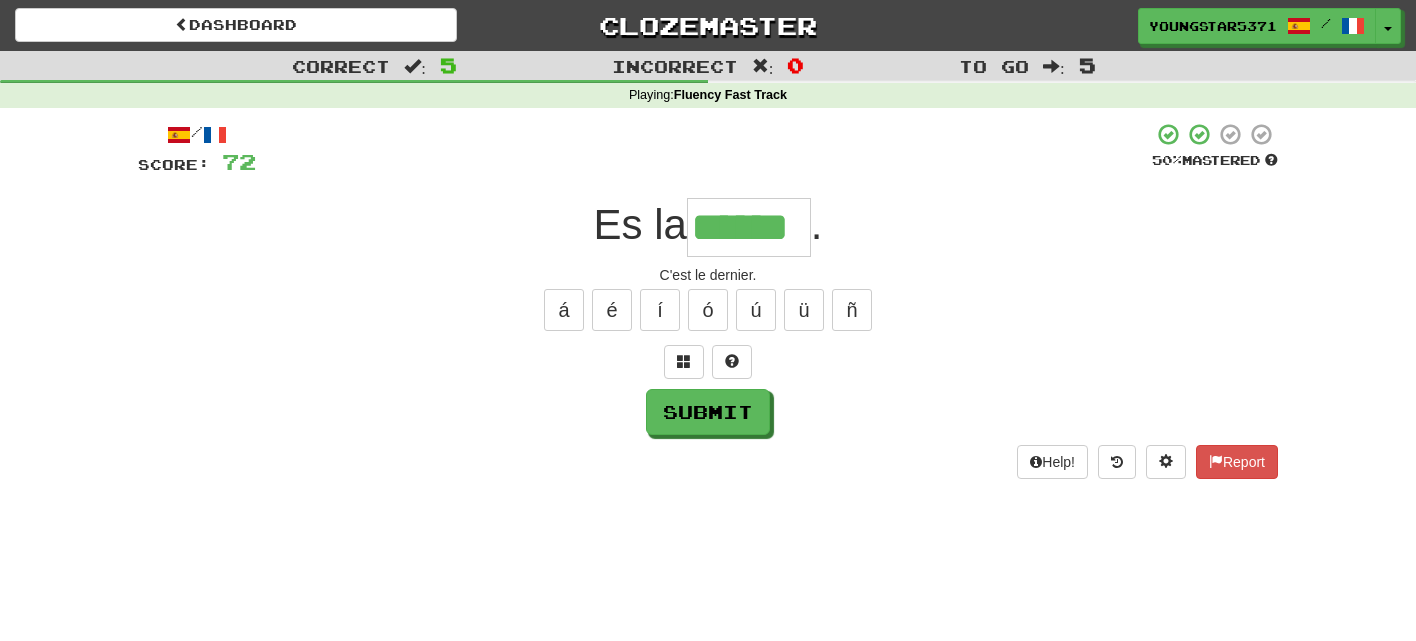 type on "******" 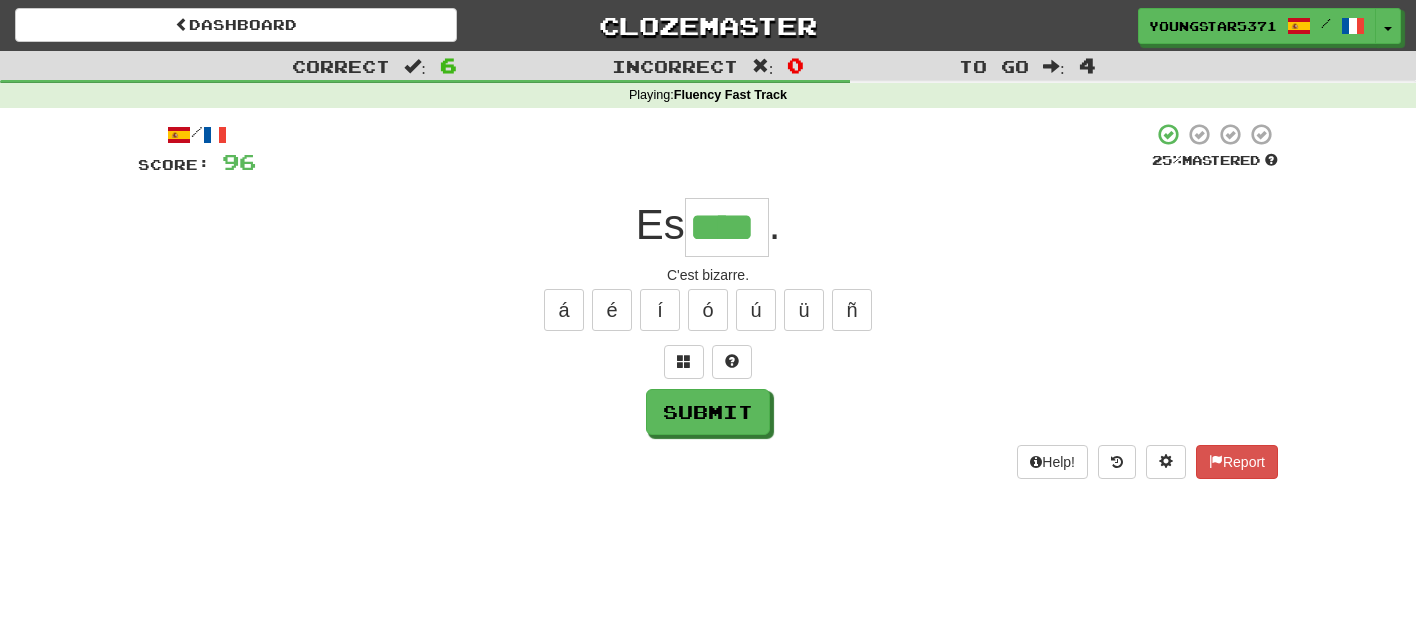 type on "****" 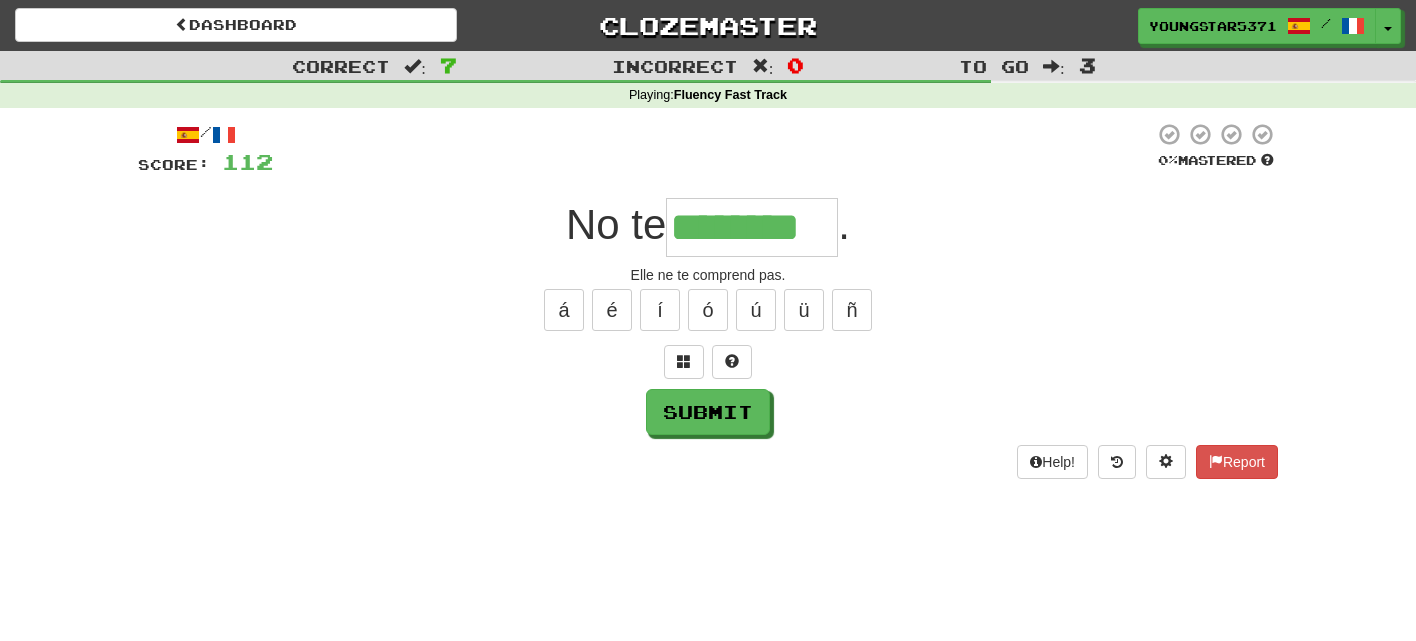 type on "********" 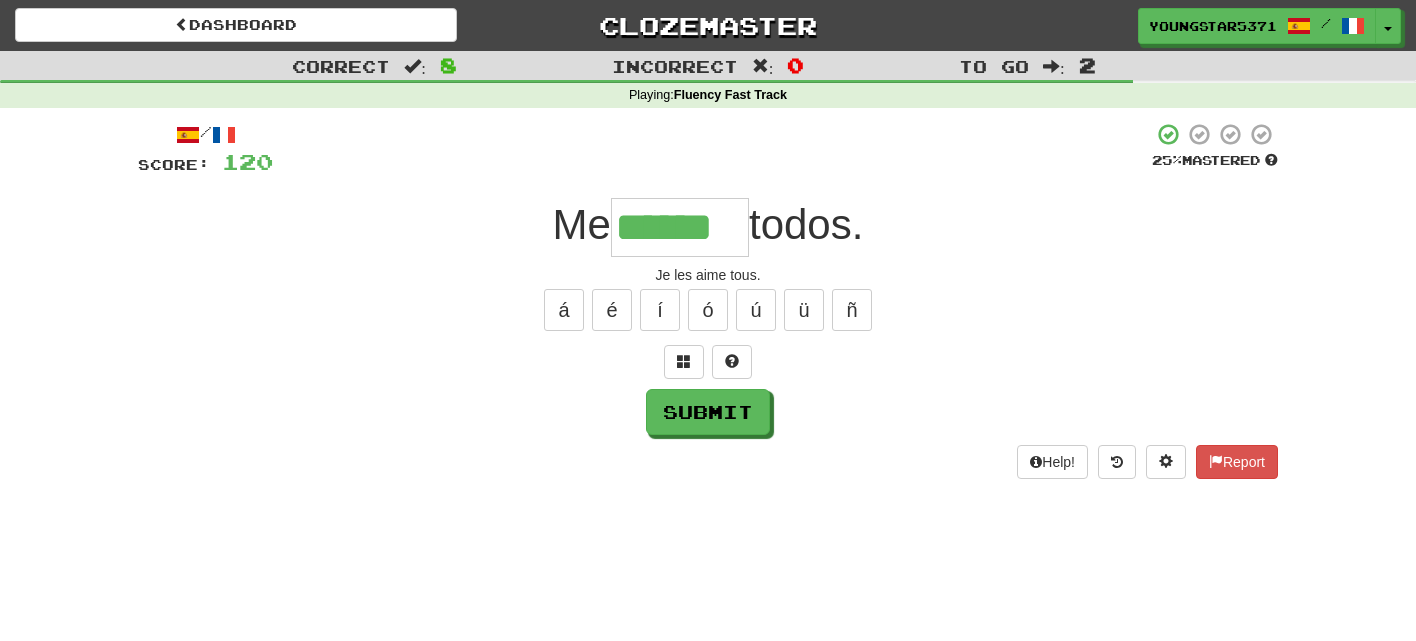 type on "******" 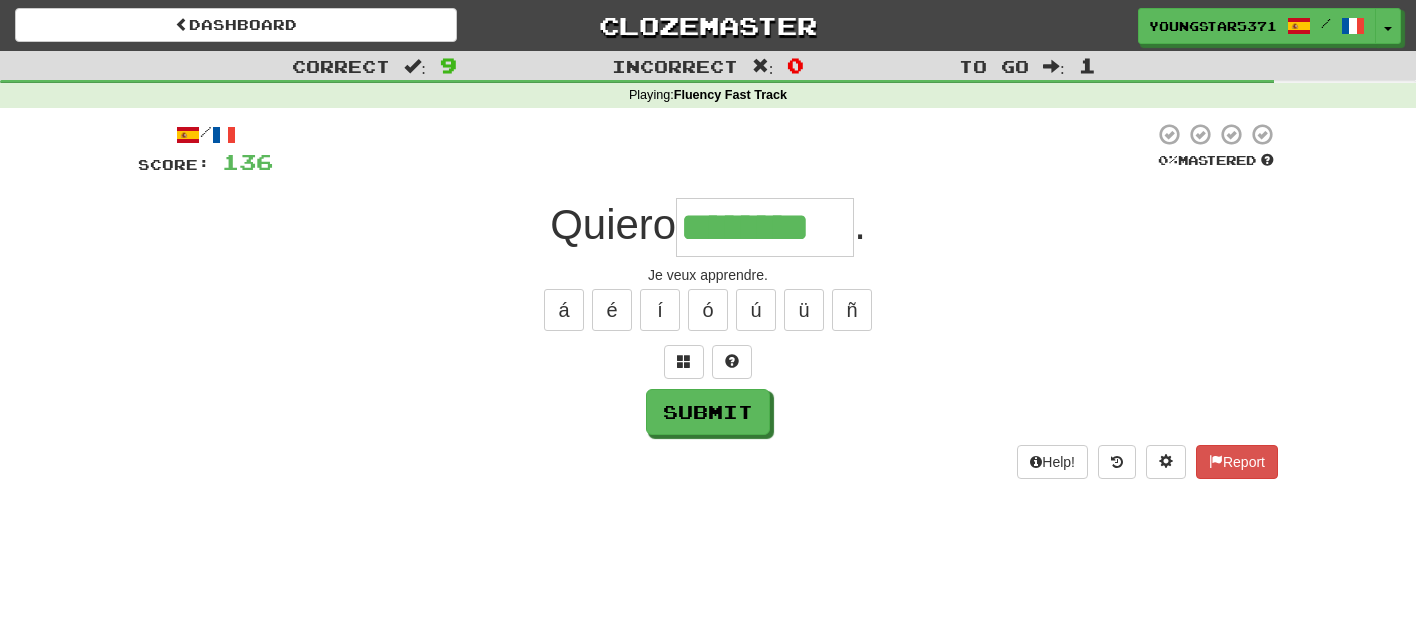 type on "********" 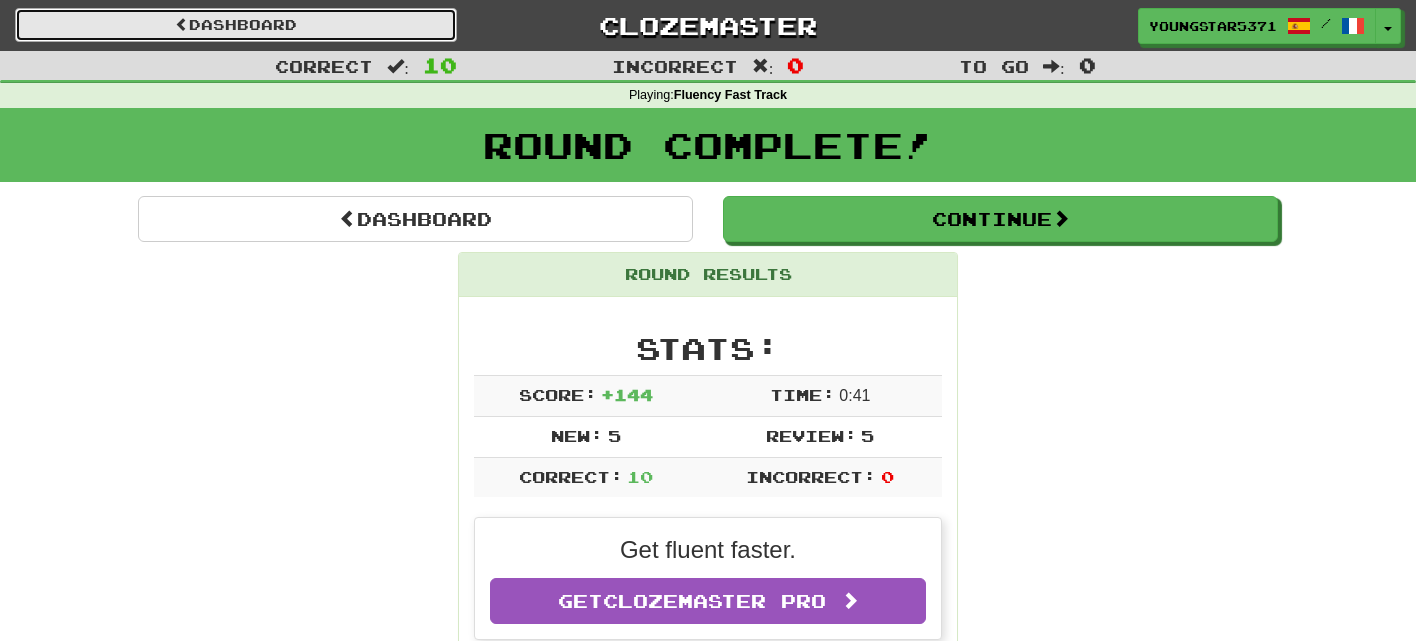 click on "Dashboard" at bounding box center (236, 25) 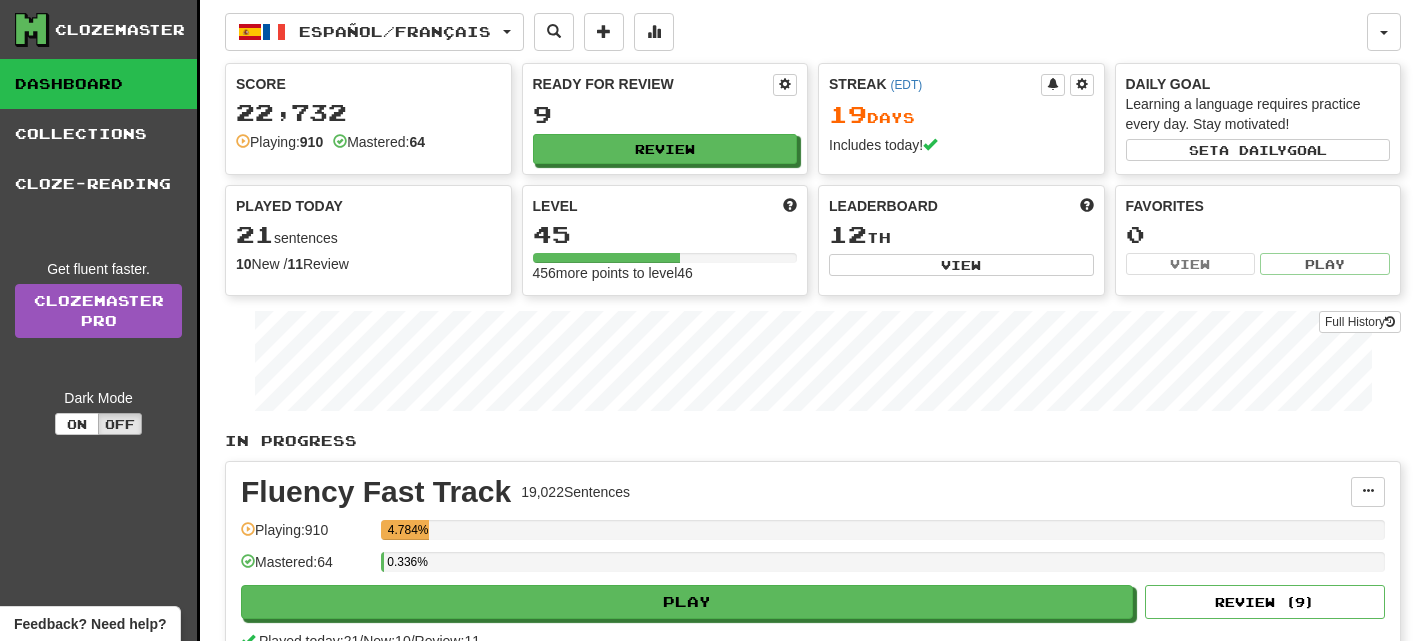 scroll, scrollTop: 0, scrollLeft: 0, axis: both 